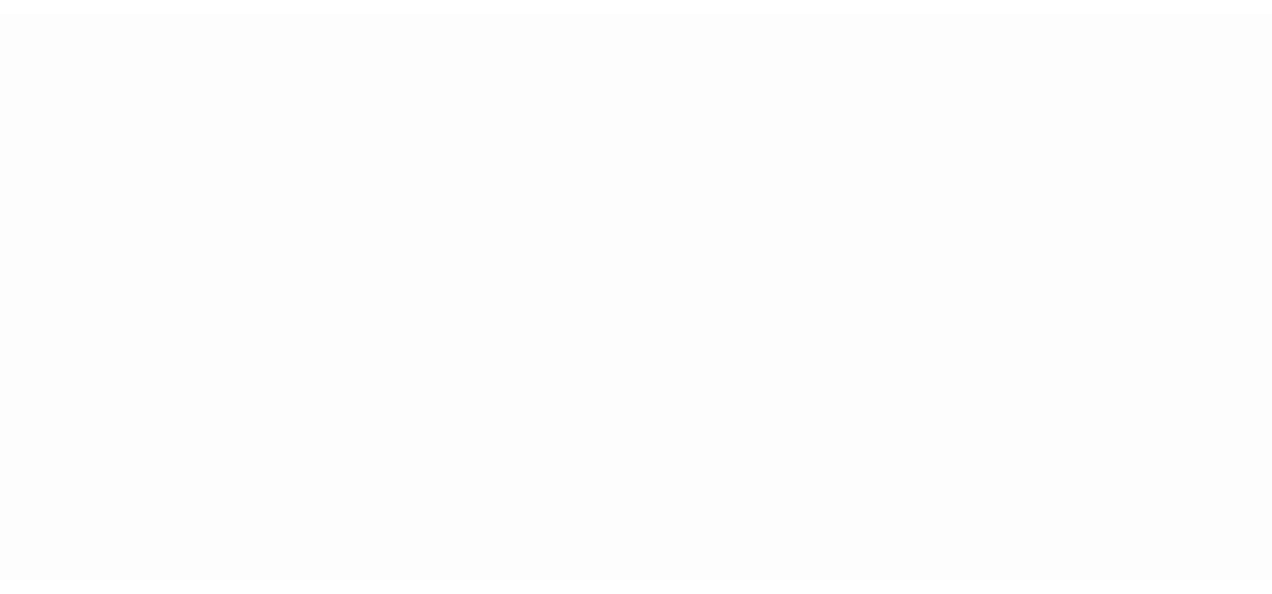scroll, scrollTop: 0, scrollLeft: 0, axis: both 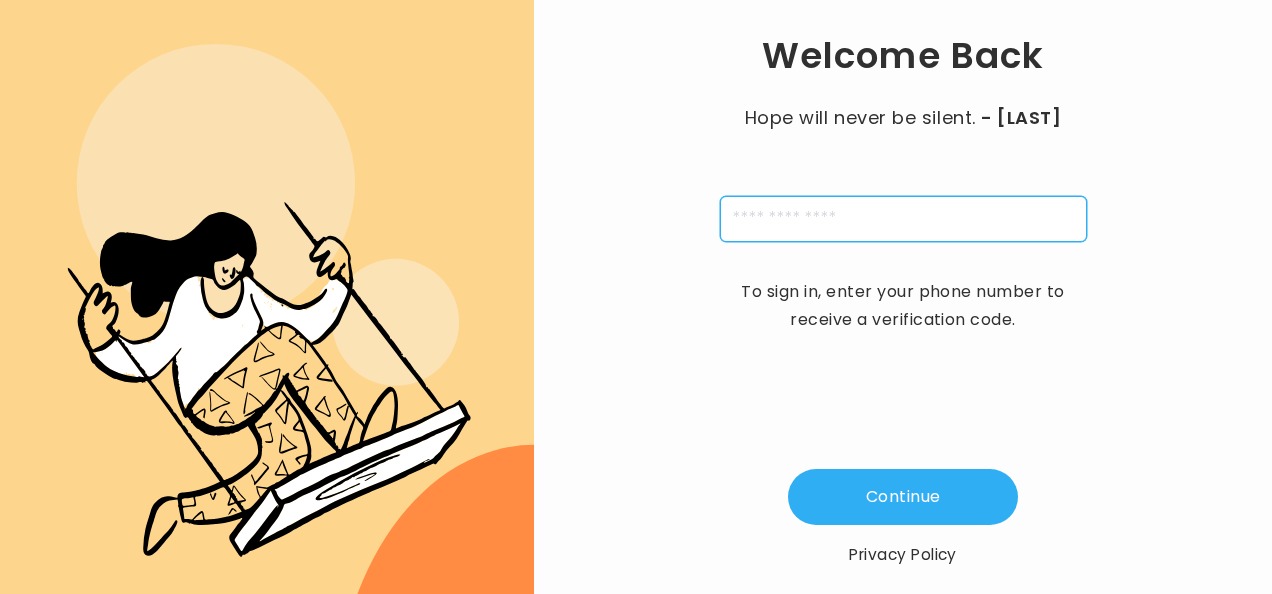 click at bounding box center (903, 219) 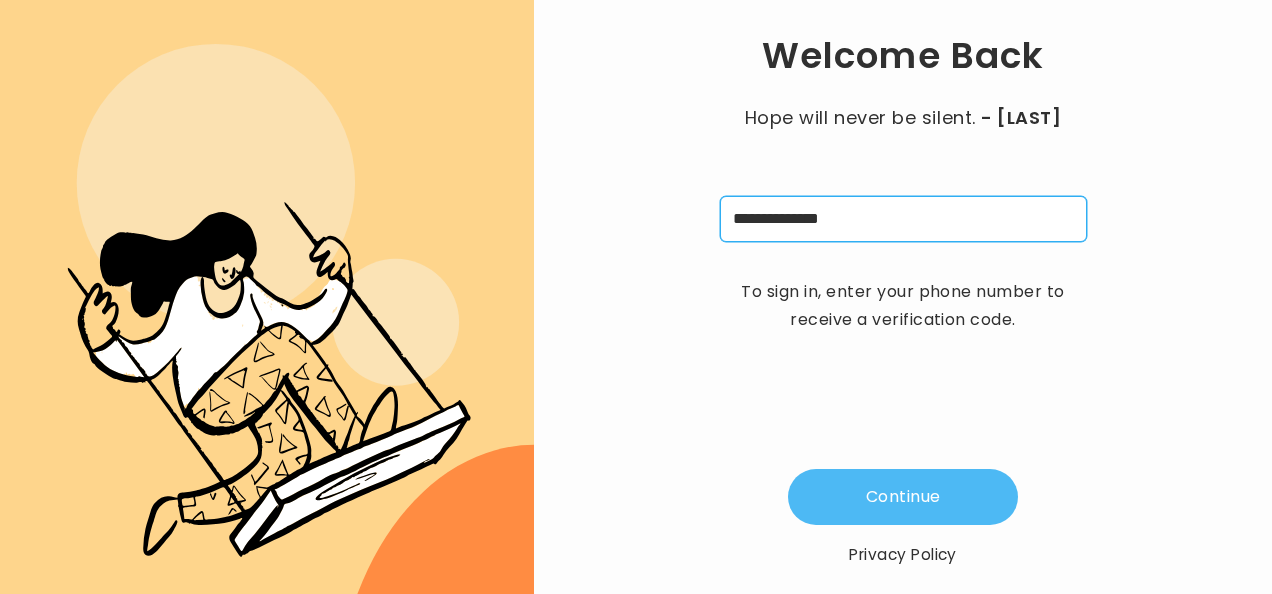type on "**********" 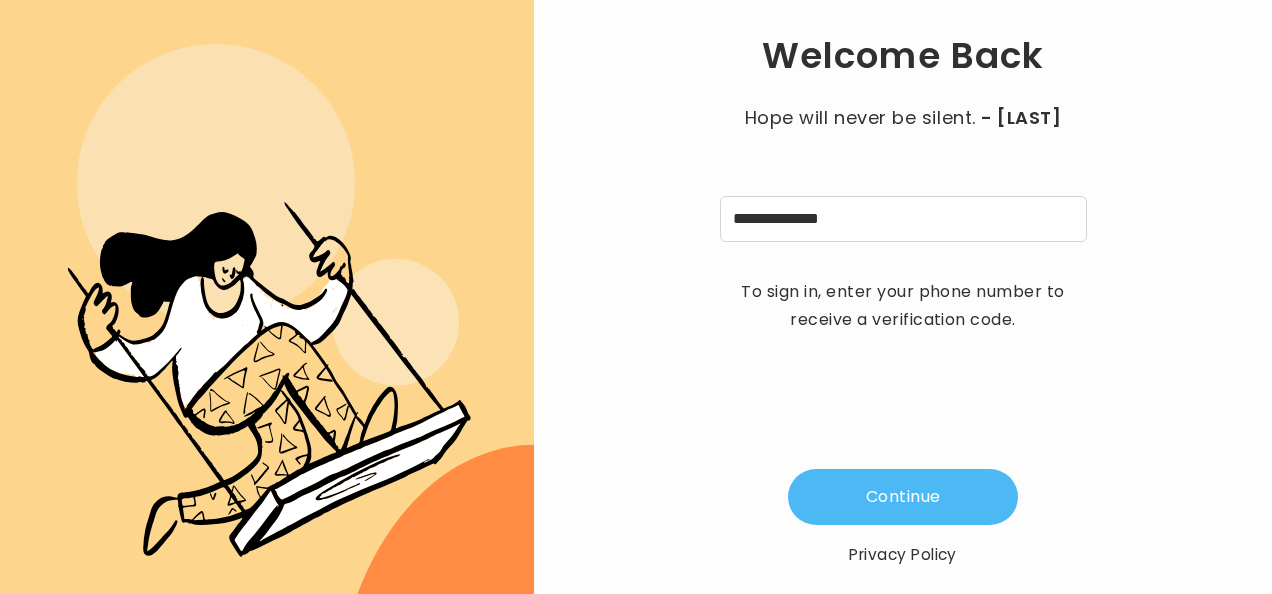click on "Continue" at bounding box center (903, 497) 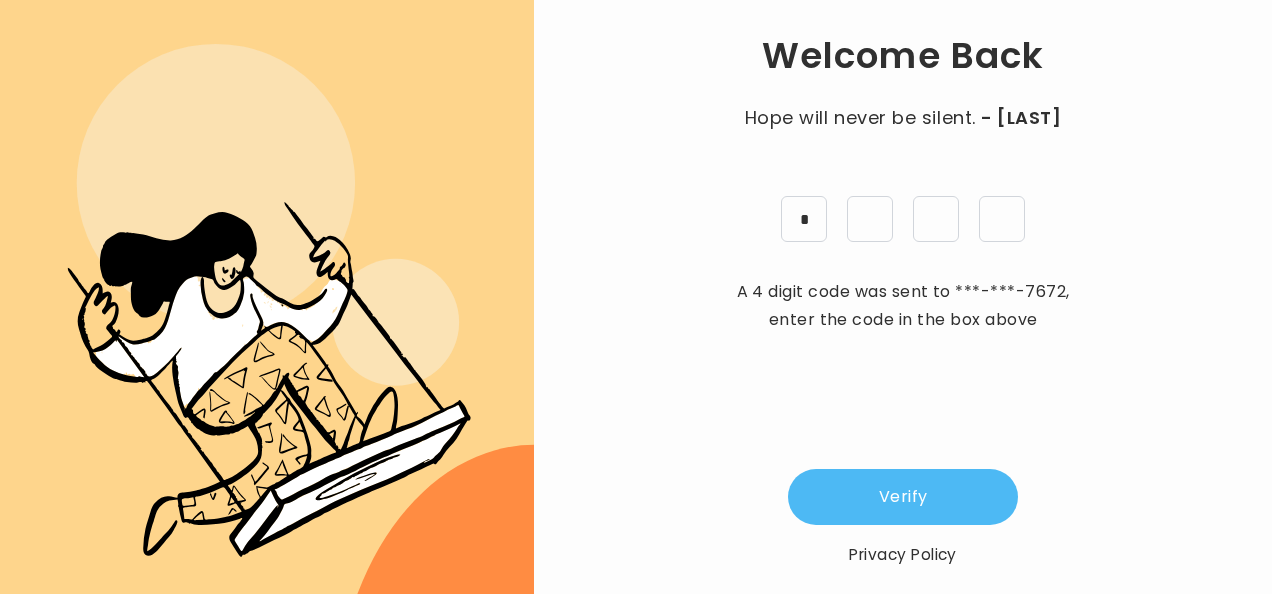 type on "*" 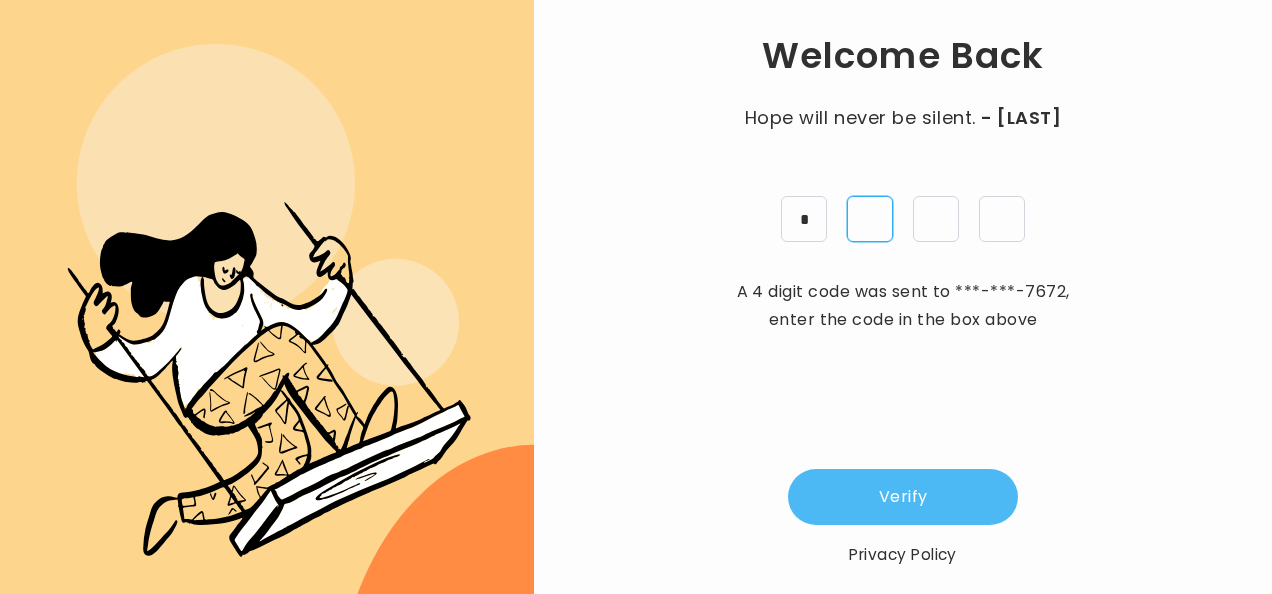 type on "*" 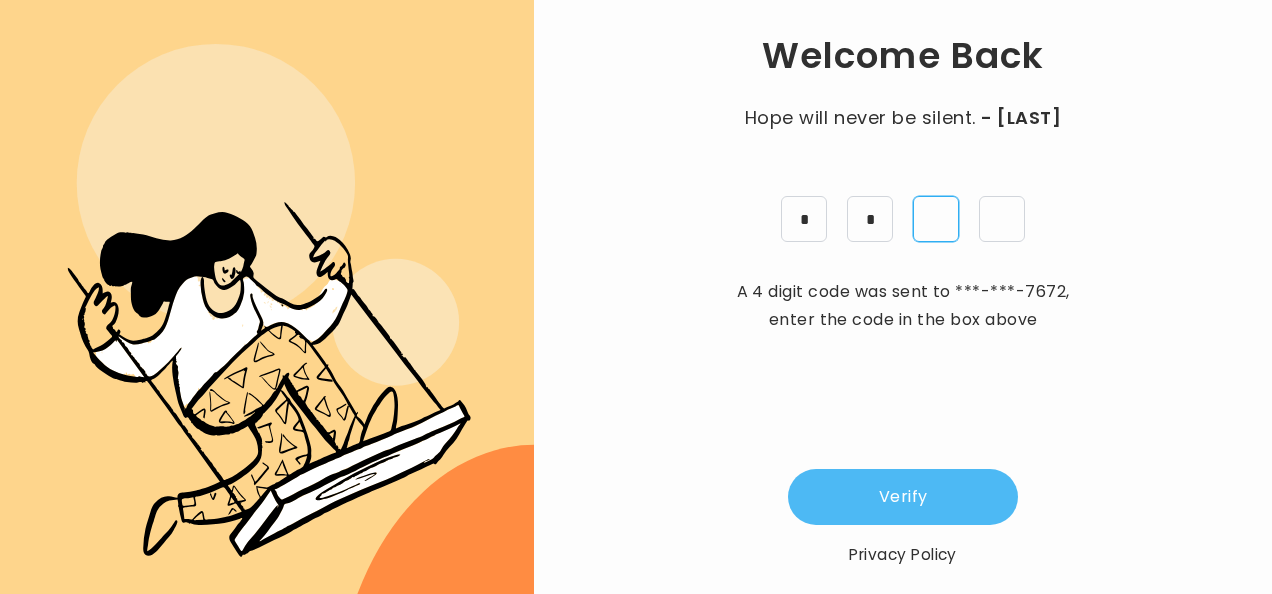 type on "*" 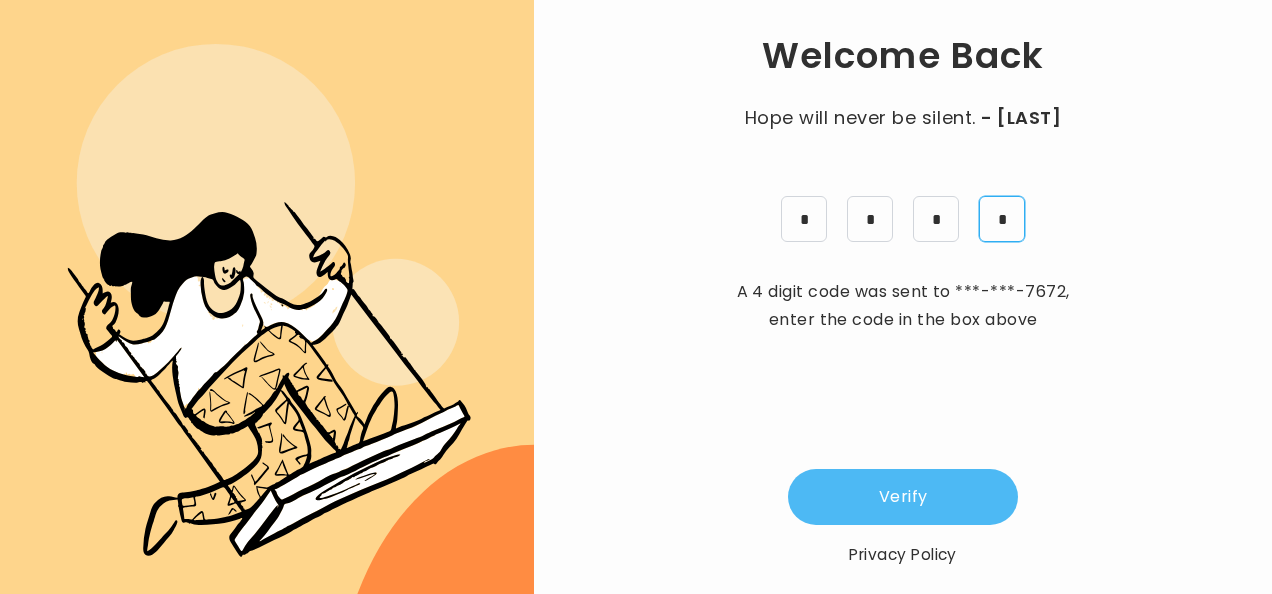 type on "*" 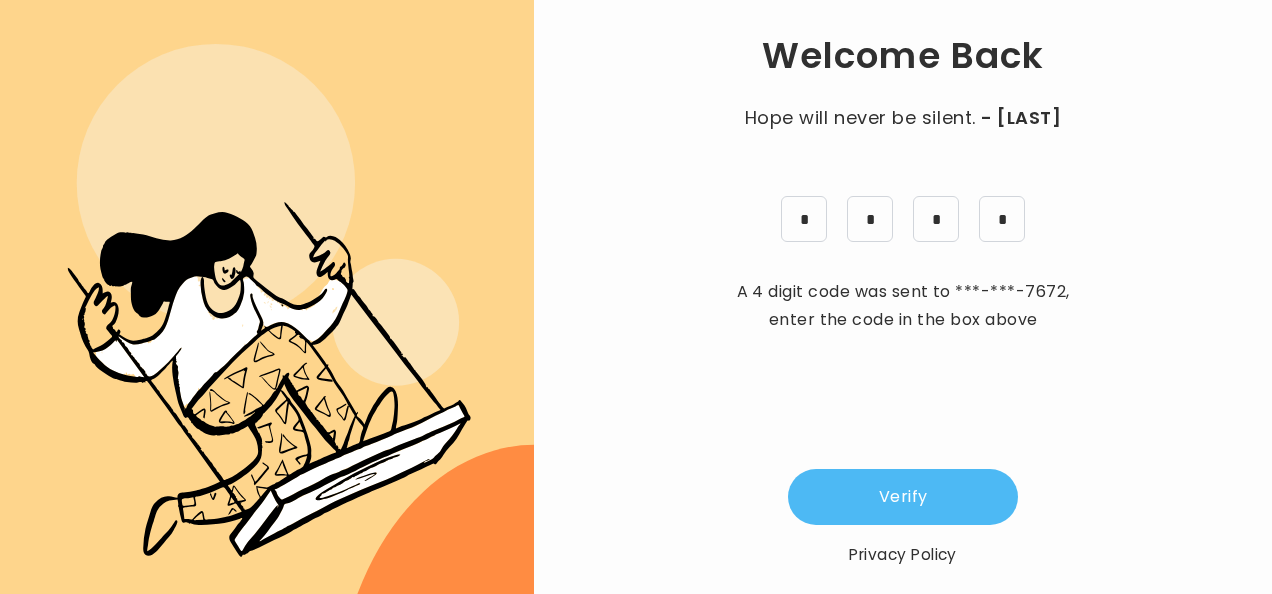 click on "Verify" at bounding box center (903, 497) 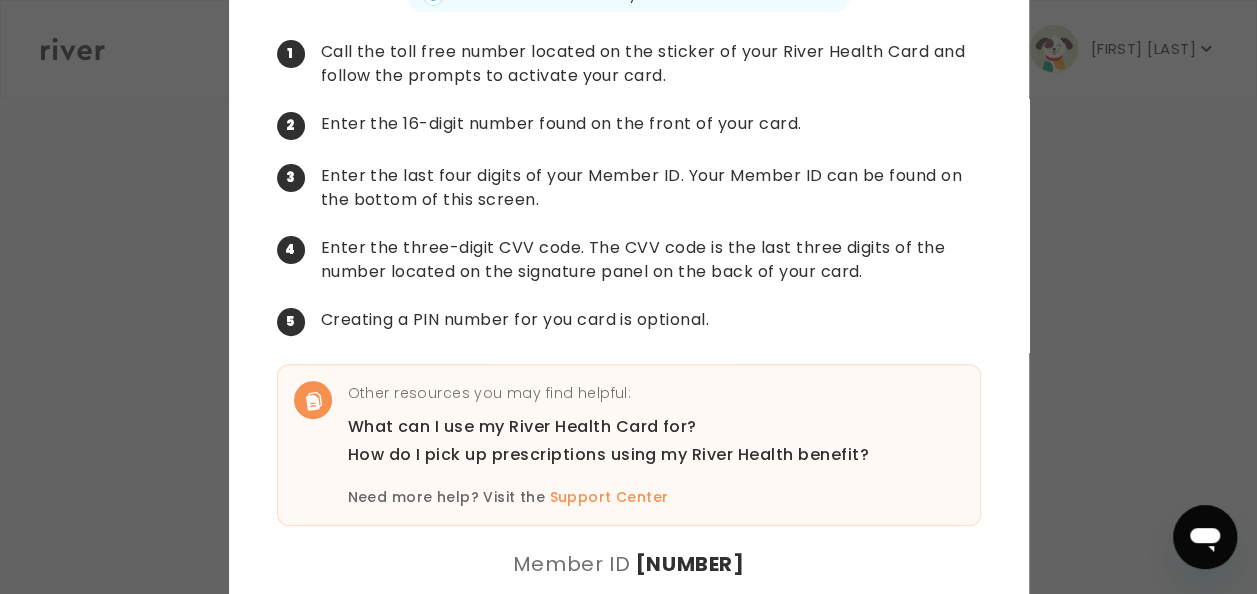 scroll, scrollTop: 167, scrollLeft: 0, axis: vertical 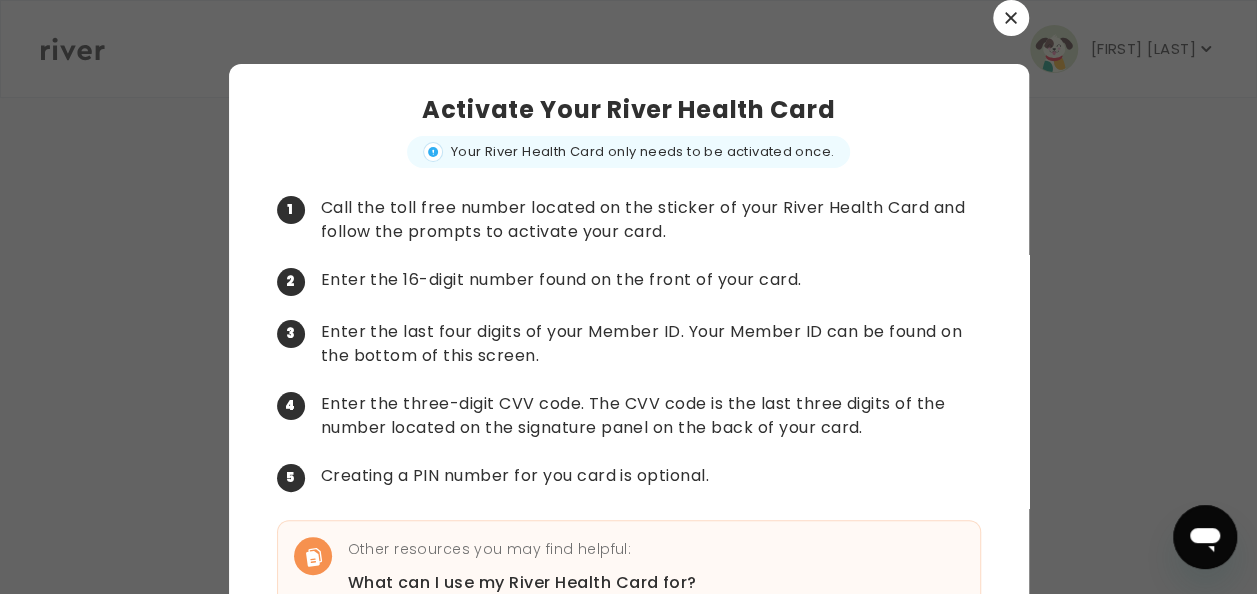 click at bounding box center [1011, 18] 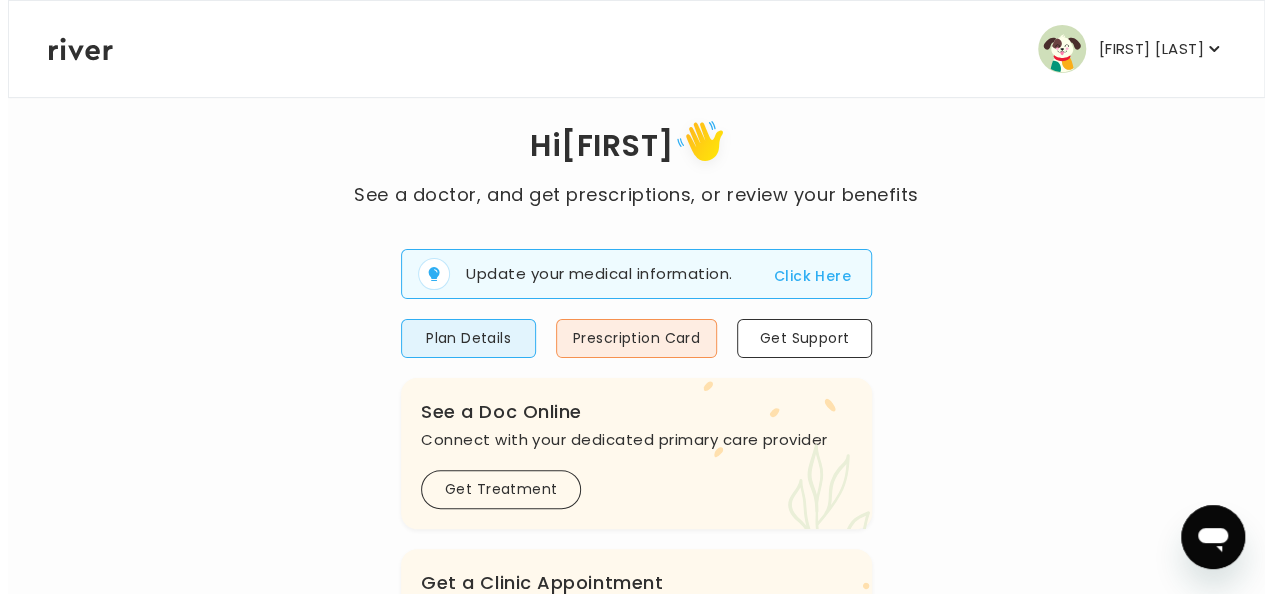 scroll, scrollTop: 0, scrollLeft: 0, axis: both 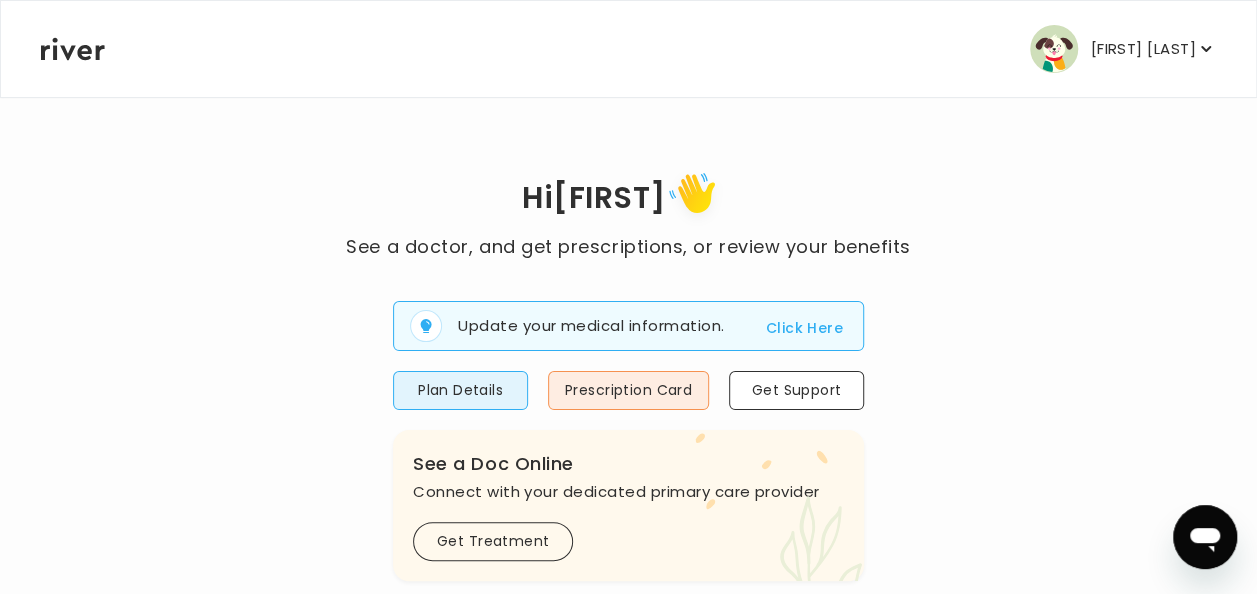 click on "[FIRST] [LAST] Profile Activate Card Terms of Service Privacy Policy Logout" at bounding box center (628, 49) 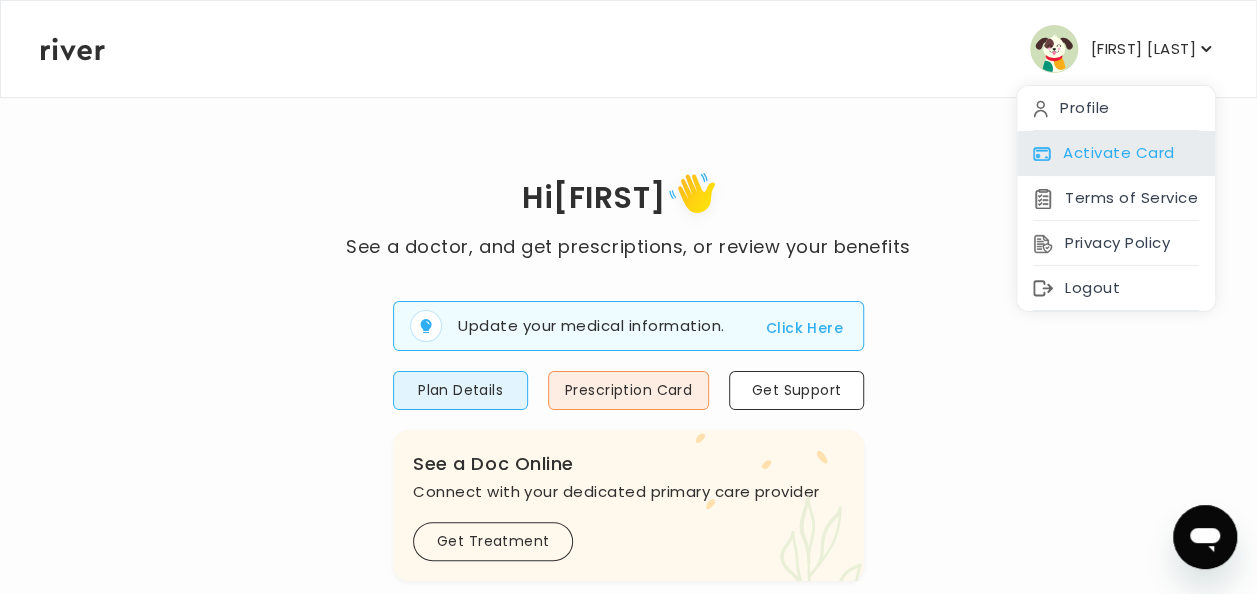 click on "Activate Card" at bounding box center (1116, 153) 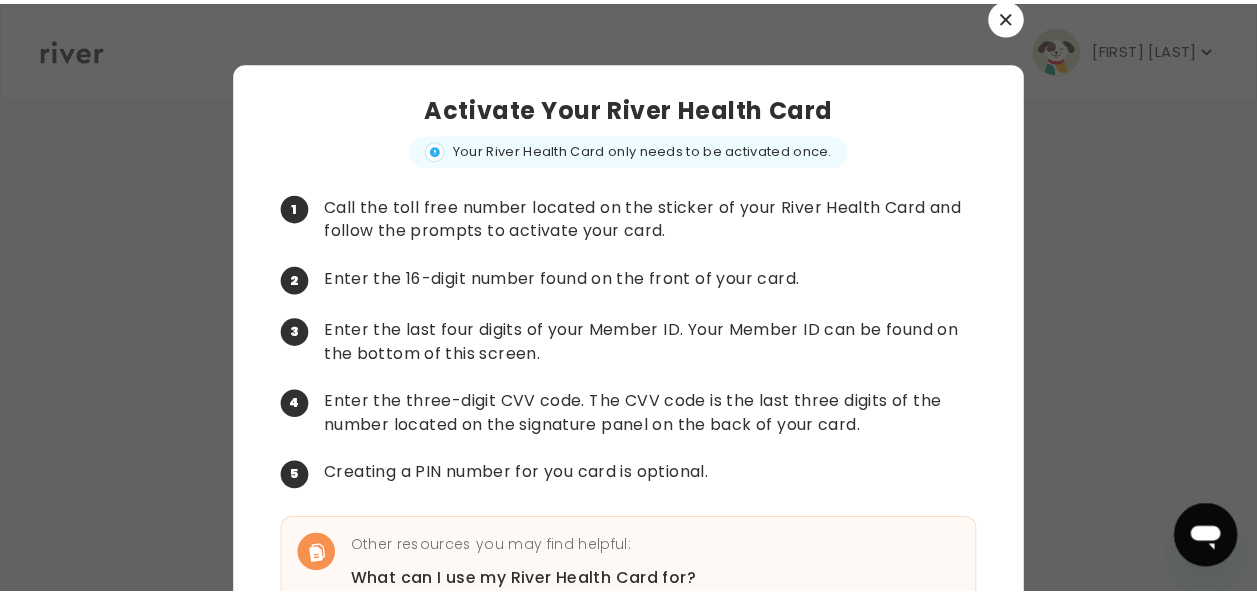 scroll, scrollTop: 0, scrollLeft: 0, axis: both 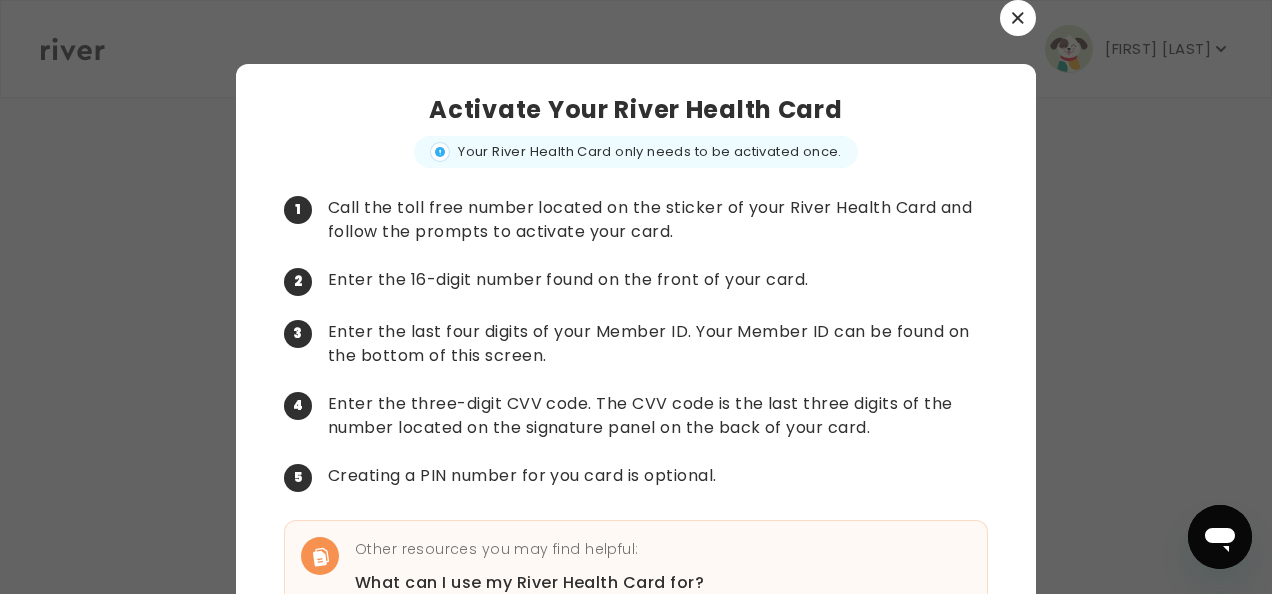 click 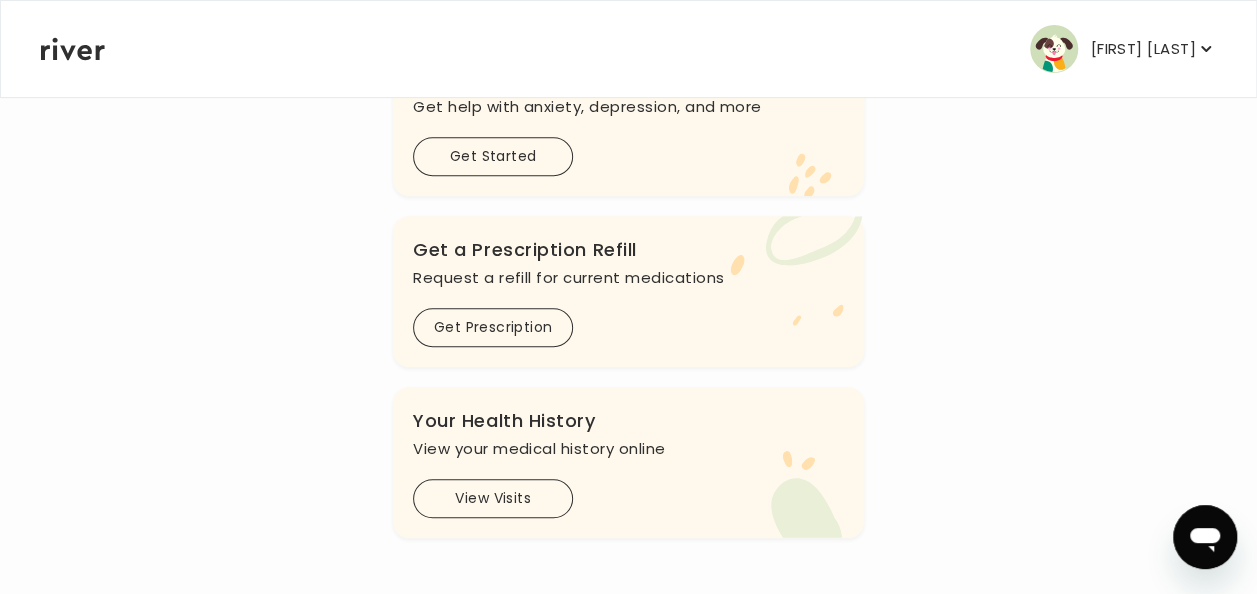 scroll, scrollTop: 429, scrollLeft: 0, axis: vertical 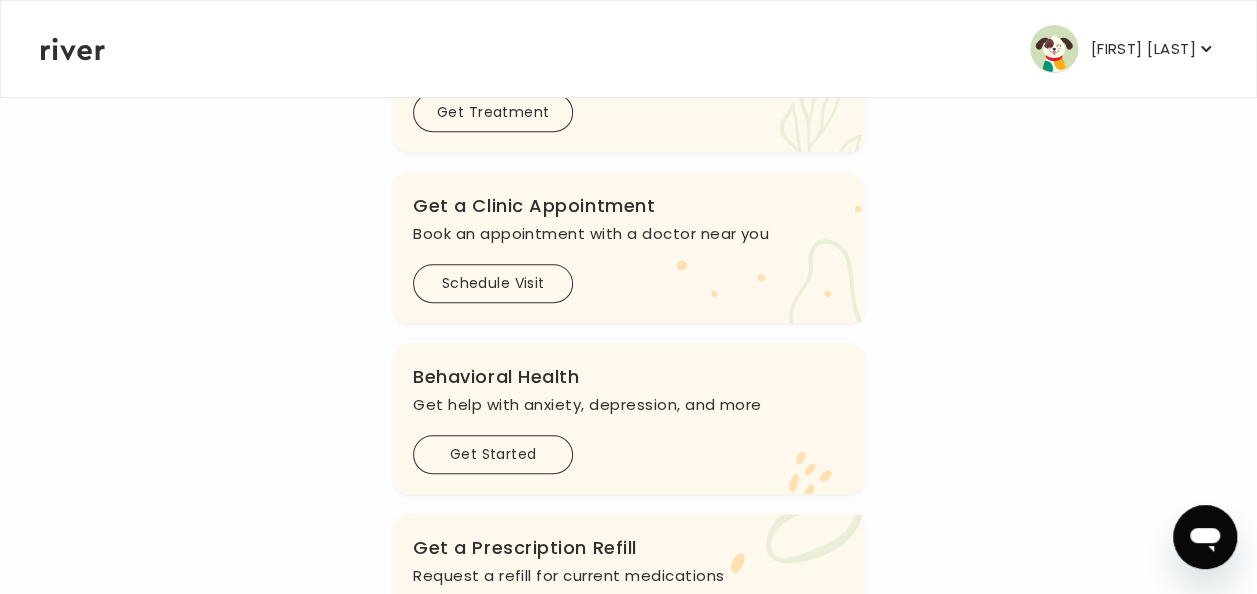 click on "[FIRST] [LAST]" at bounding box center [1143, 49] 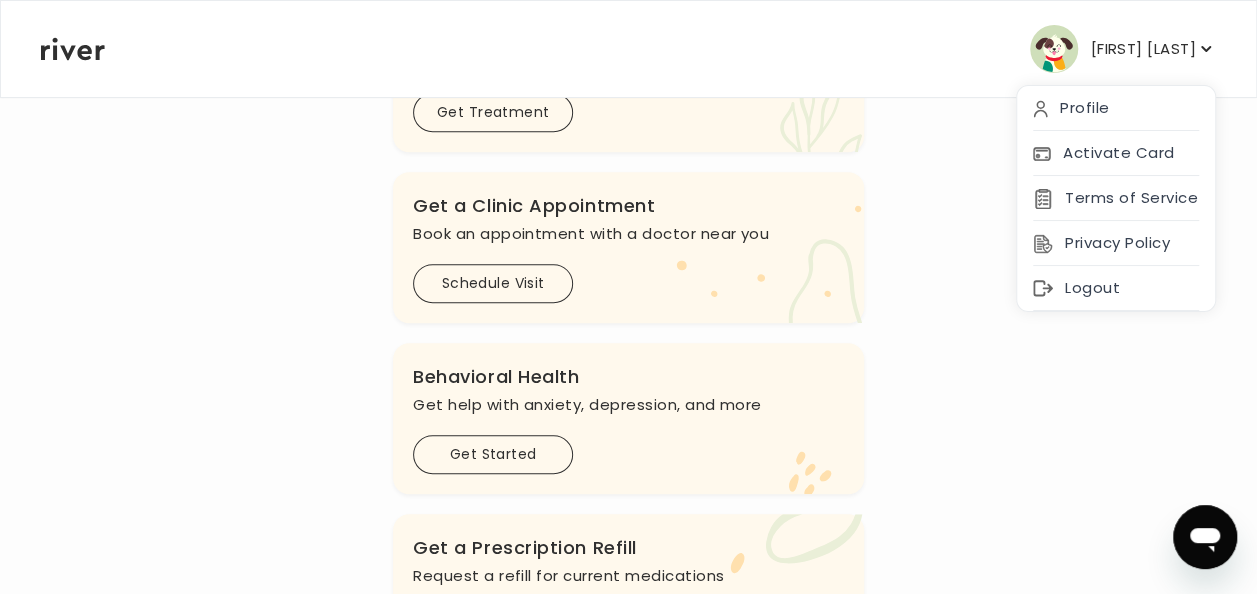 click 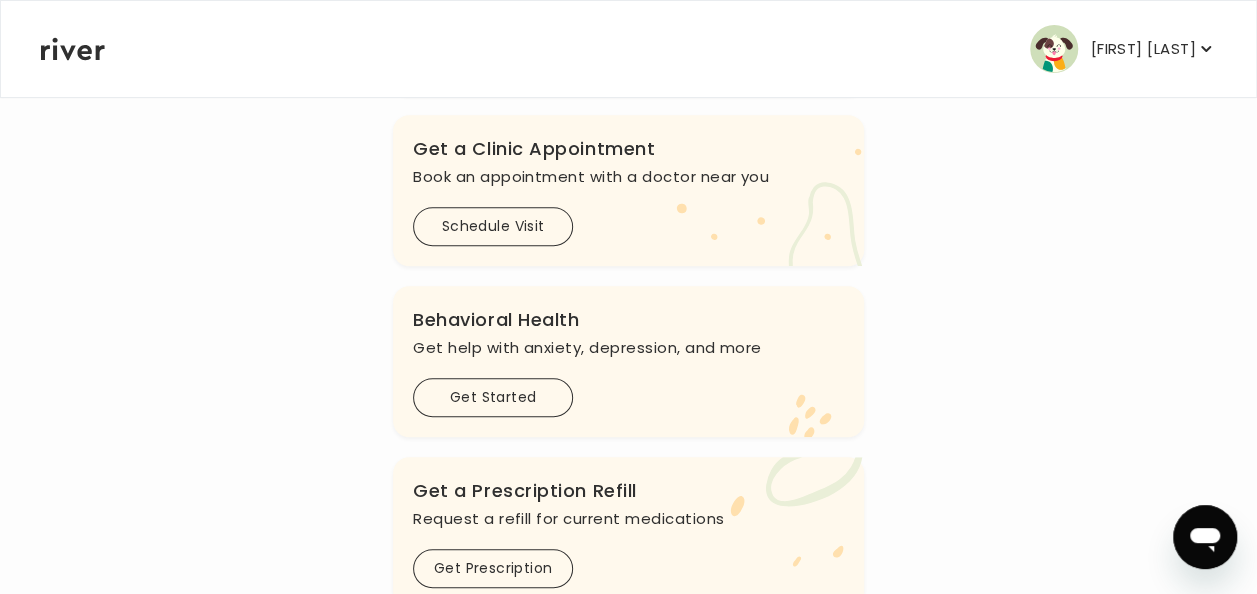 scroll, scrollTop: 529, scrollLeft: 0, axis: vertical 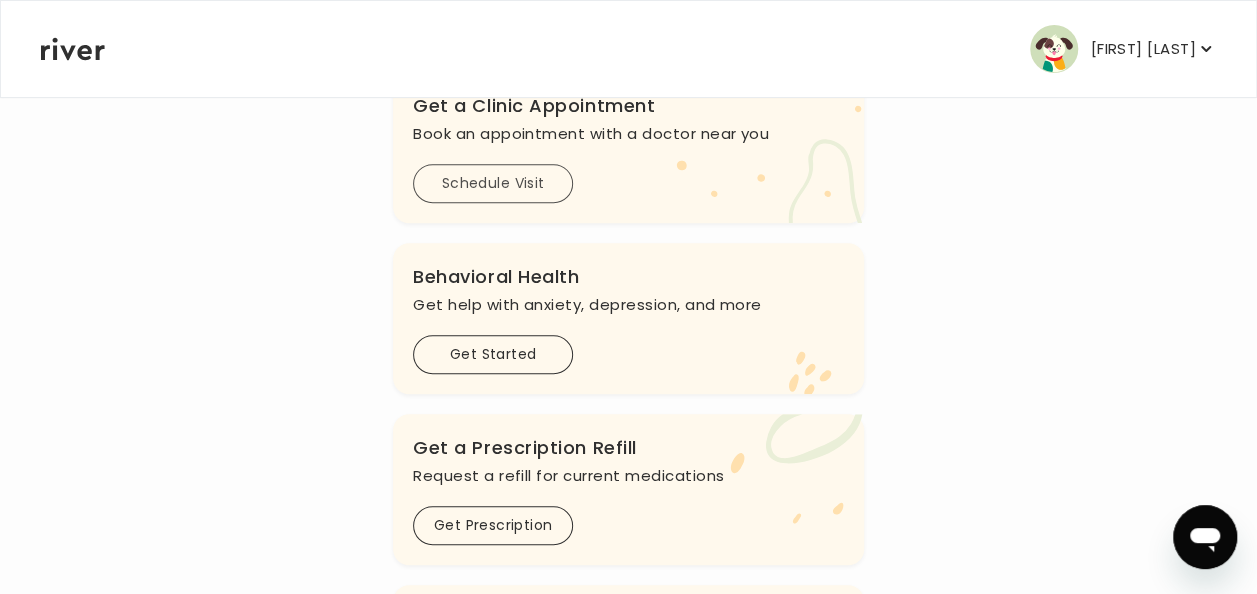 click on "Schedule Visit" at bounding box center (493, 183) 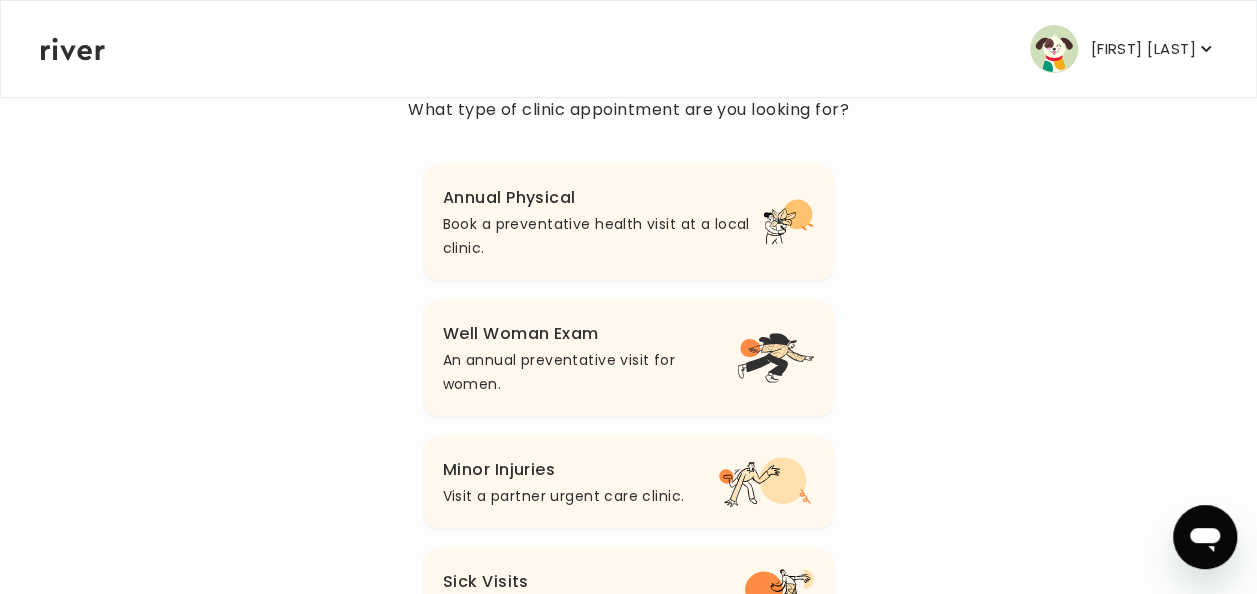scroll, scrollTop: 278, scrollLeft: 0, axis: vertical 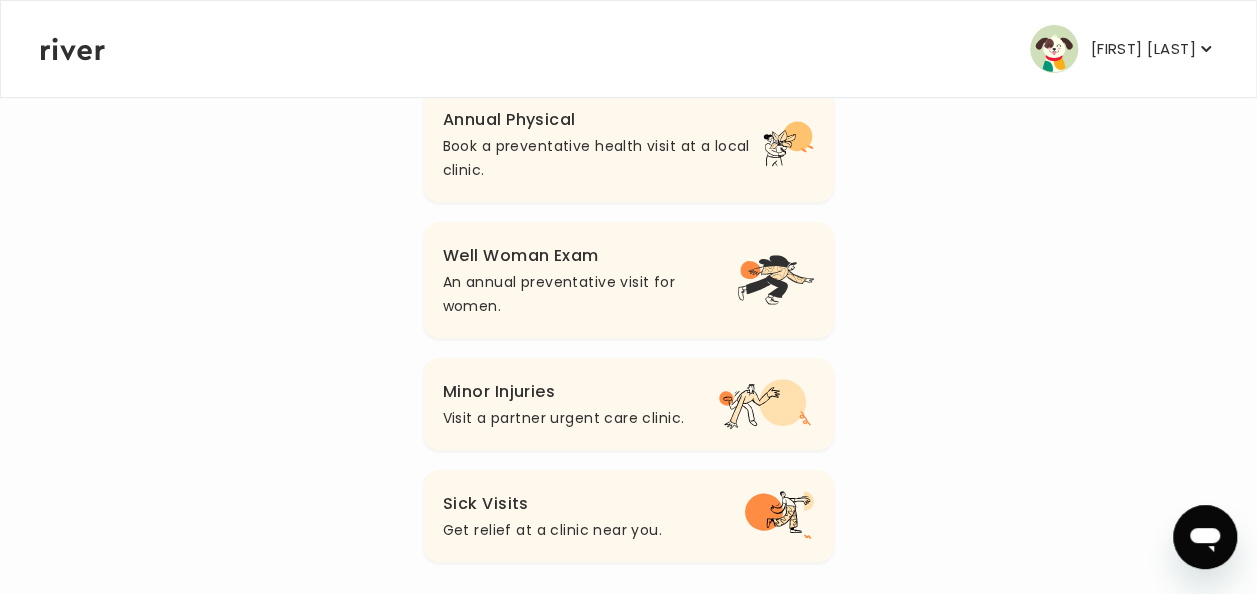 click on "Sick Visits" at bounding box center (552, 504) 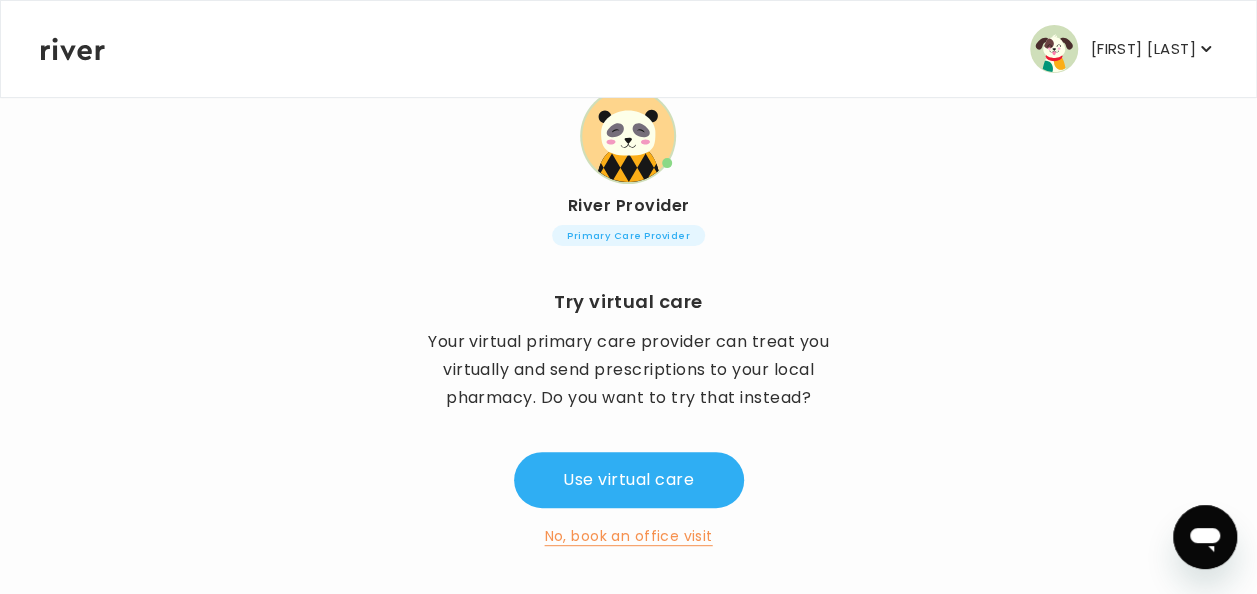 scroll, scrollTop: 210, scrollLeft: 0, axis: vertical 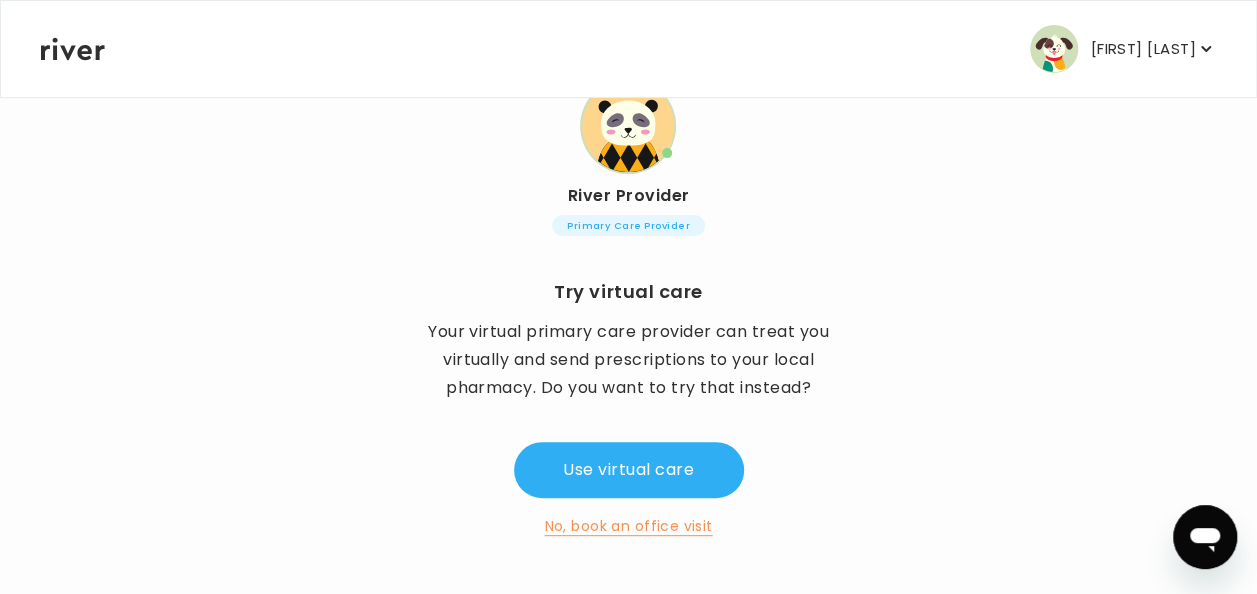 click on "No, book an office visit" at bounding box center [628, 526] 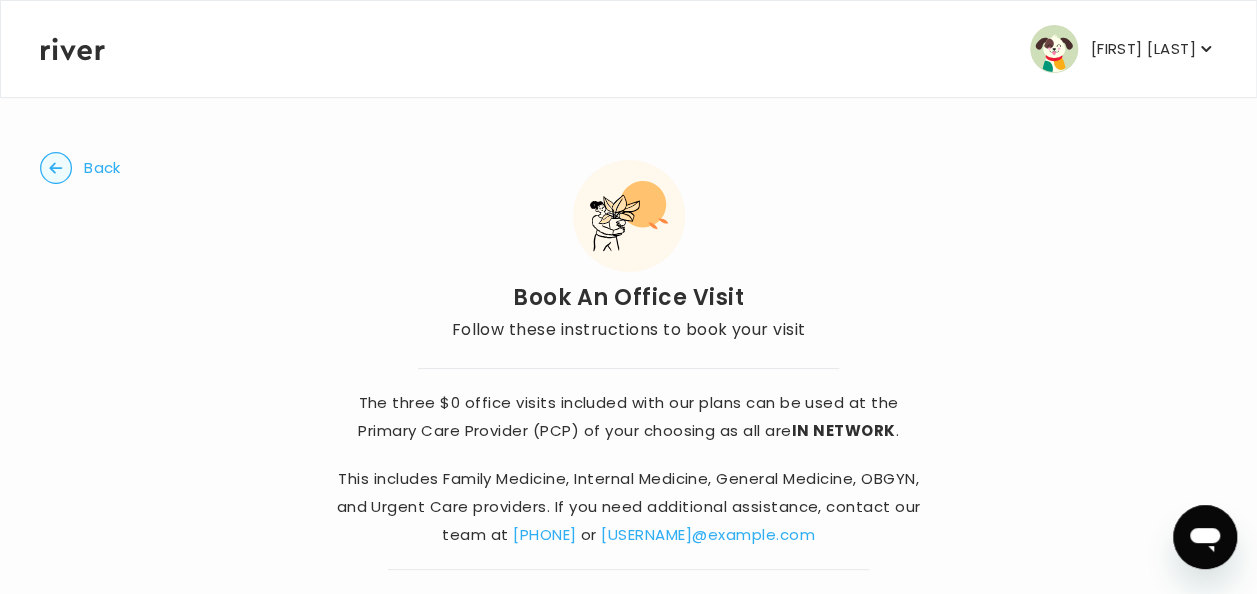 scroll, scrollTop: 79, scrollLeft: 0, axis: vertical 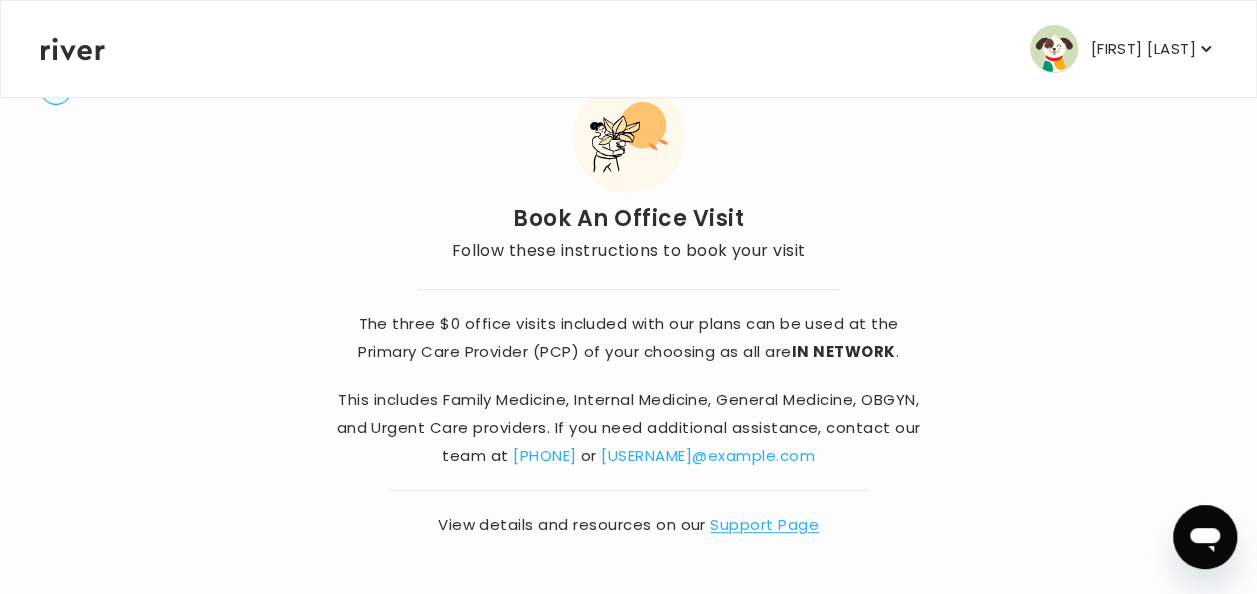click on "Support Page" at bounding box center (764, 524) 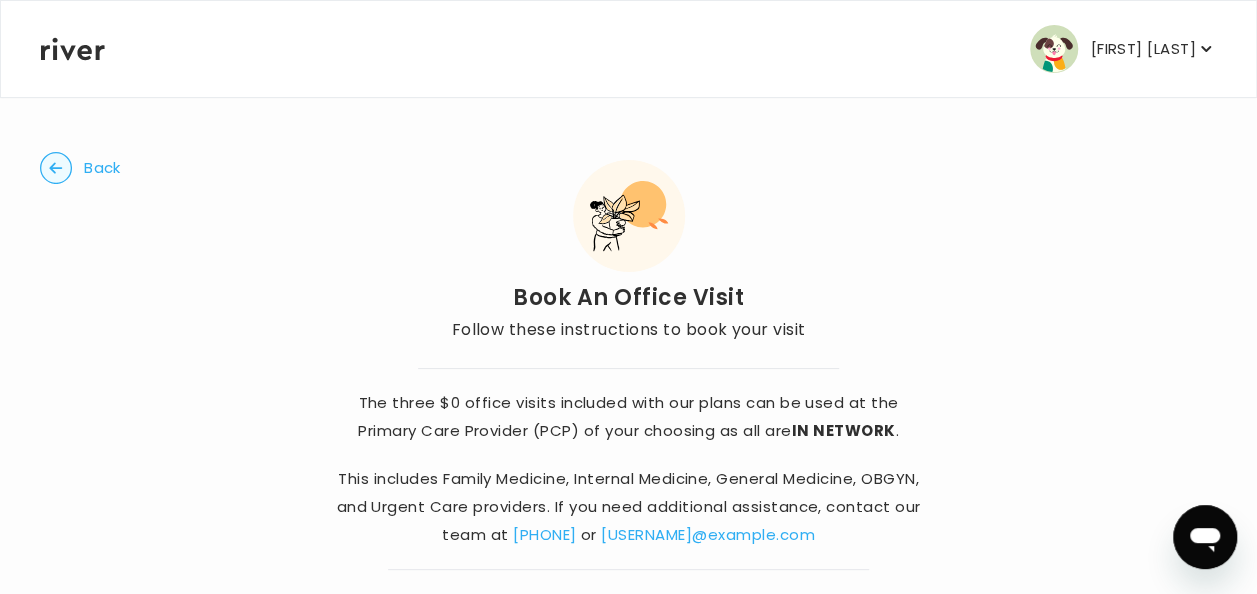 scroll, scrollTop: 79, scrollLeft: 0, axis: vertical 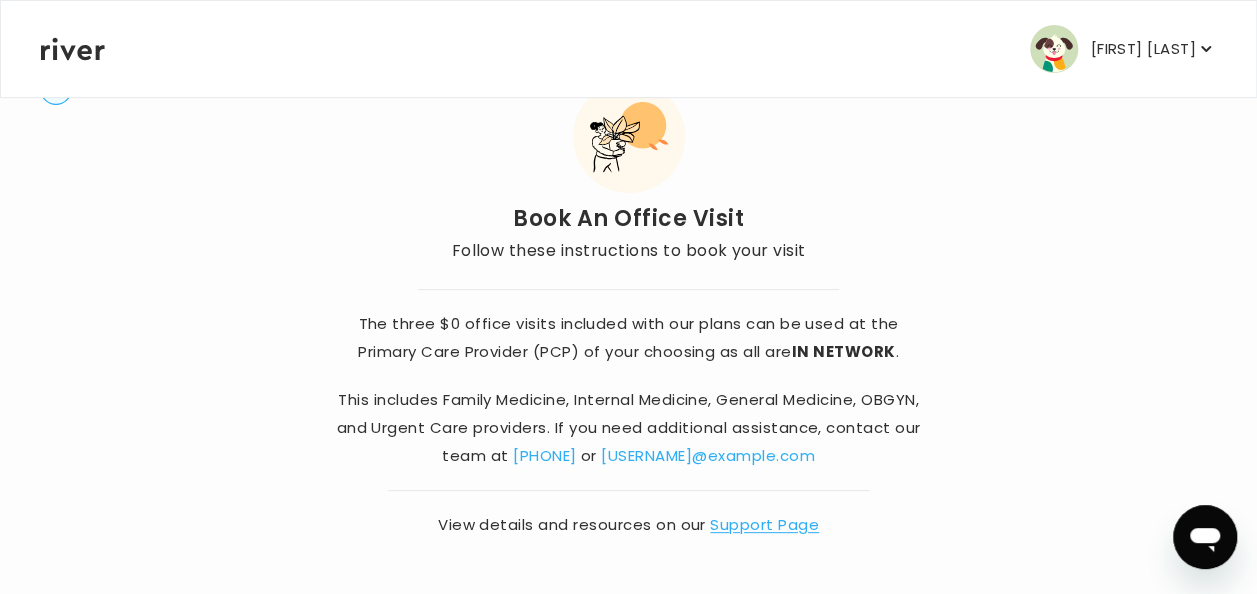 click on "Support Page" at bounding box center (764, 524) 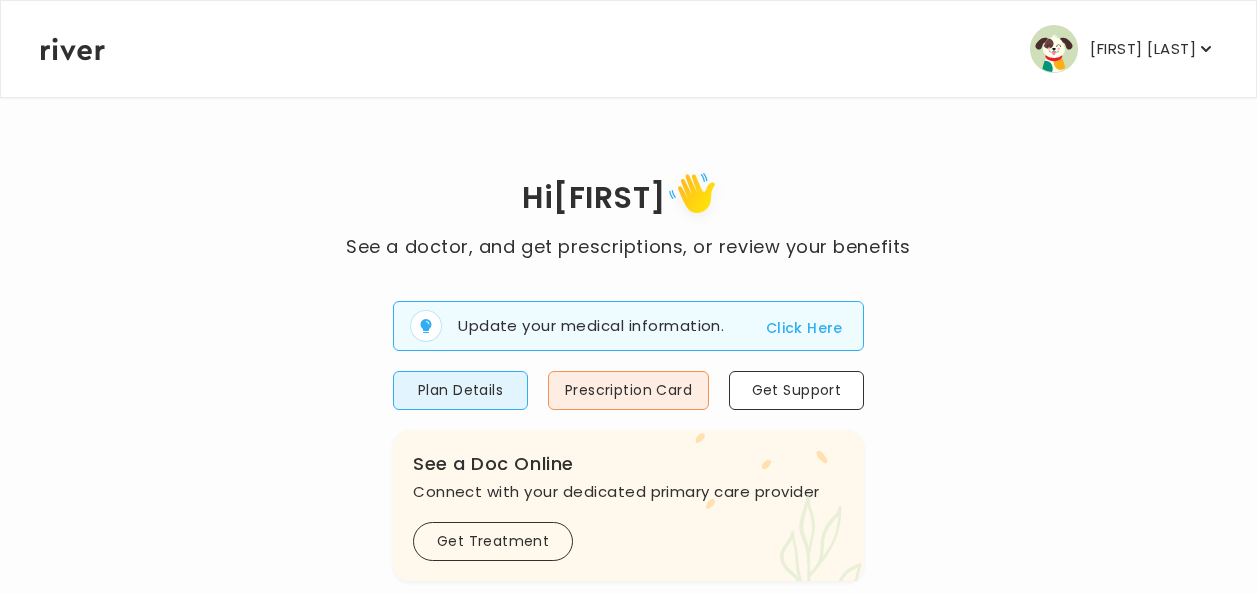 scroll, scrollTop: 0, scrollLeft: 0, axis: both 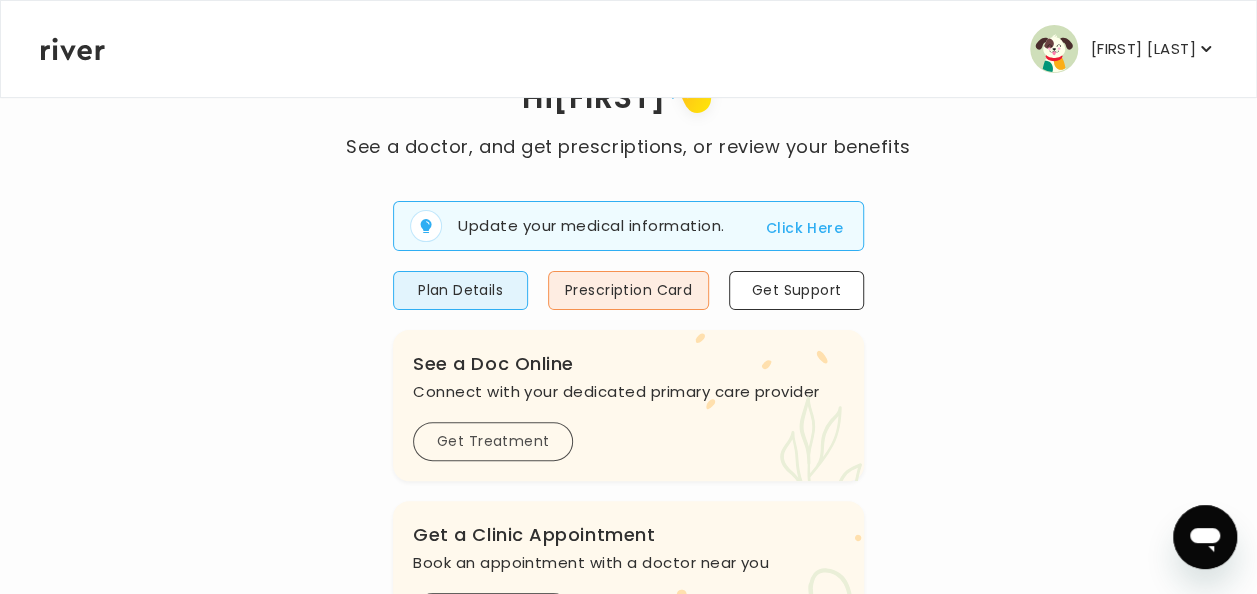 click on "Get Treatment" at bounding box center [493, 441] 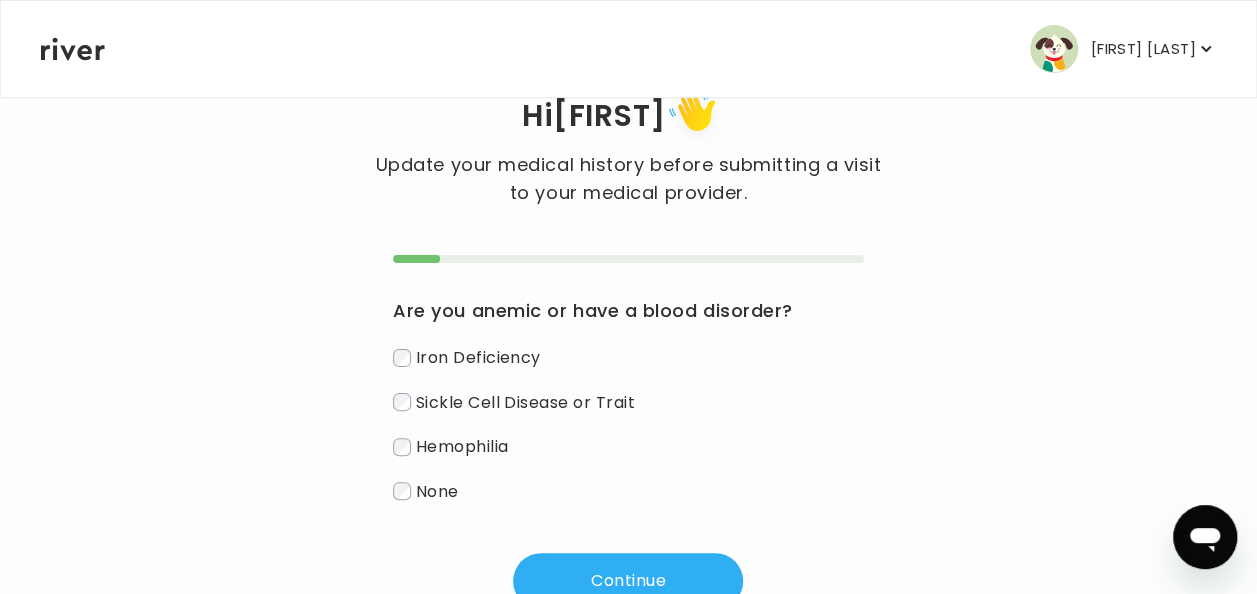 scroll, scrollTop: 100, scrollLeft: 0, axis: vertical 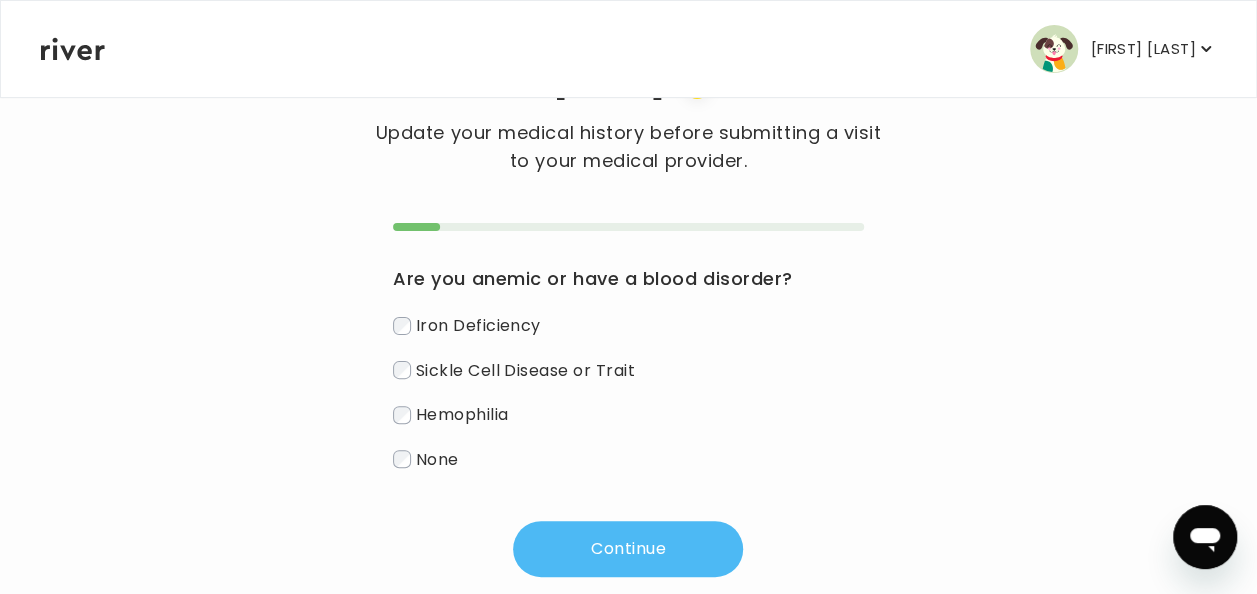 click on "Continue" at bounding box center [628, 549] 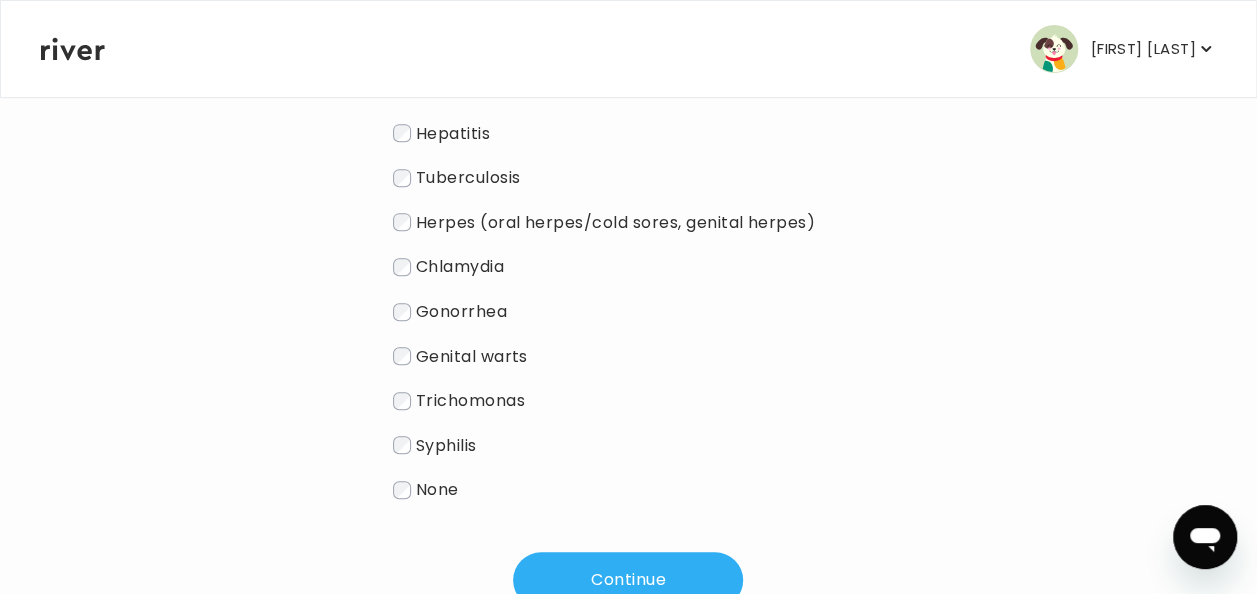 scroll, scrollTop: 400, scrollLeft: 0, axis: vertical 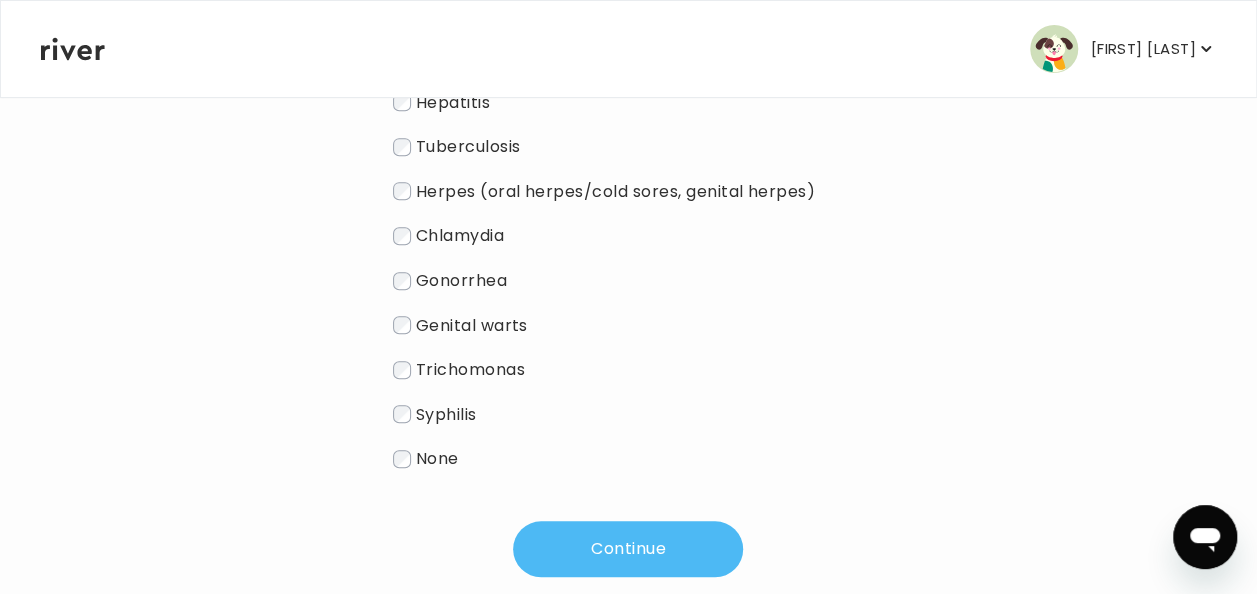 click on "Continue" at bounding box center (628, 549) 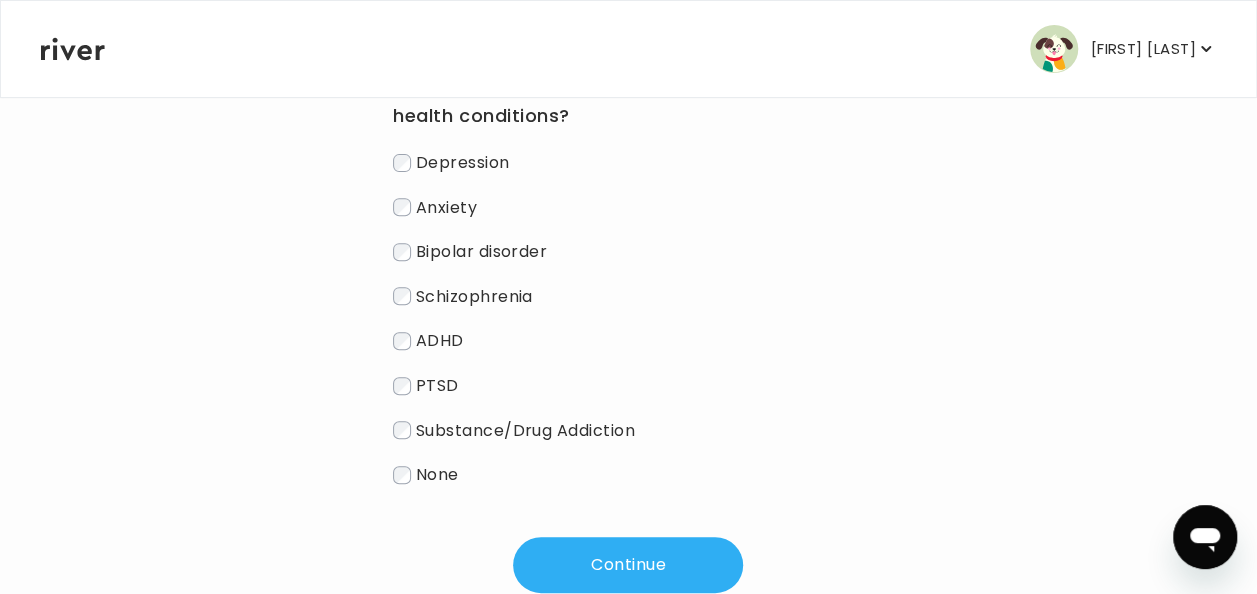 scroll, scrollTop: 252, scrollLeft: 0, axis: vertical 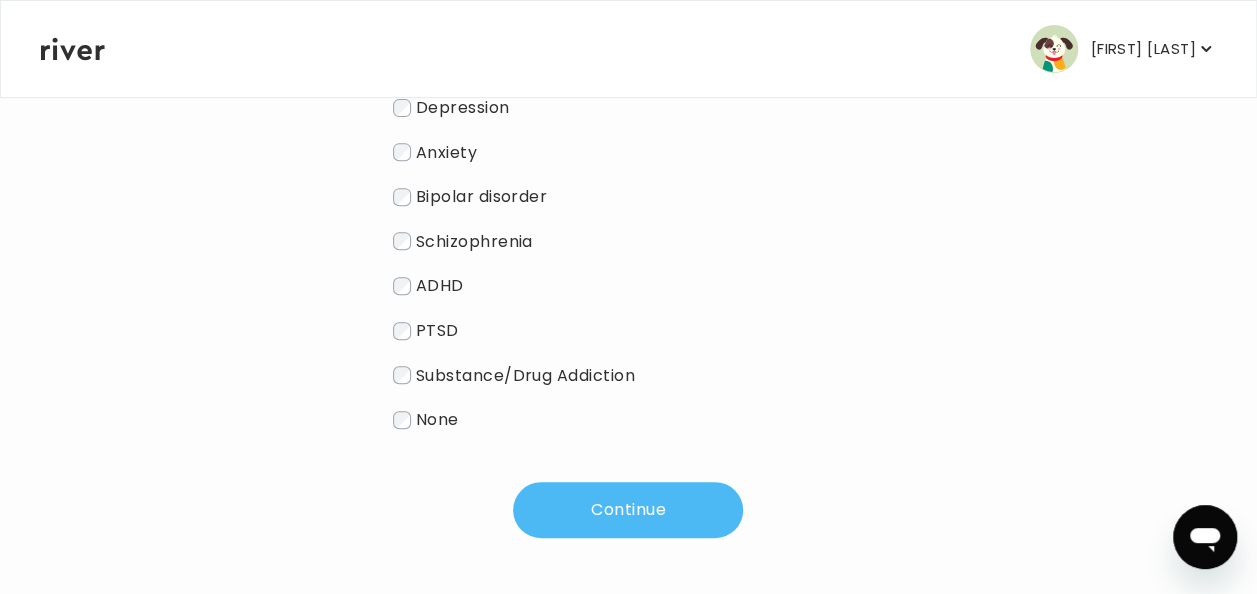 click on "Continue" at bounding box center [628, 510] 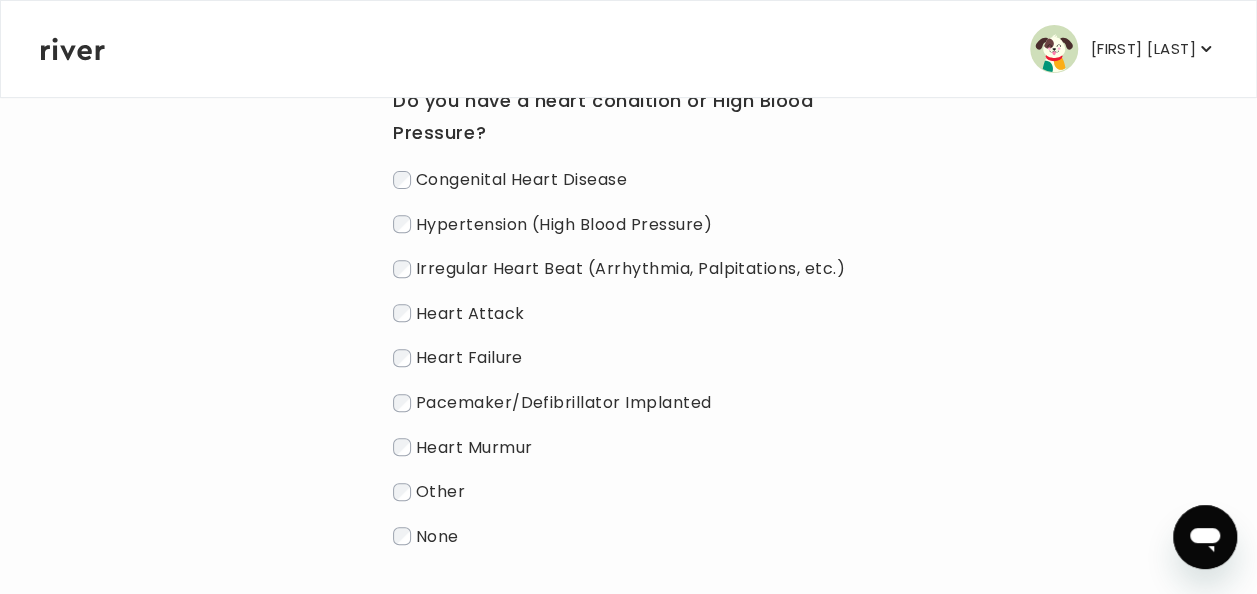 scroll, scrollTop: 252, scrollLeft: 0, axis: vertical 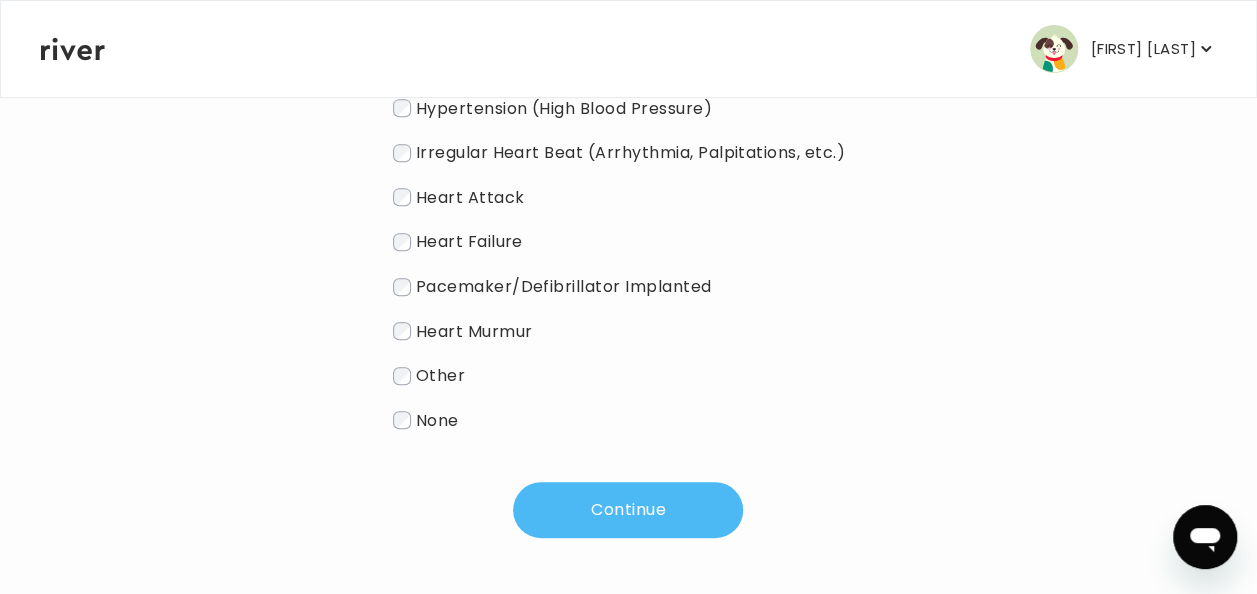 click on "Continue" at bounding box center (628, 510) 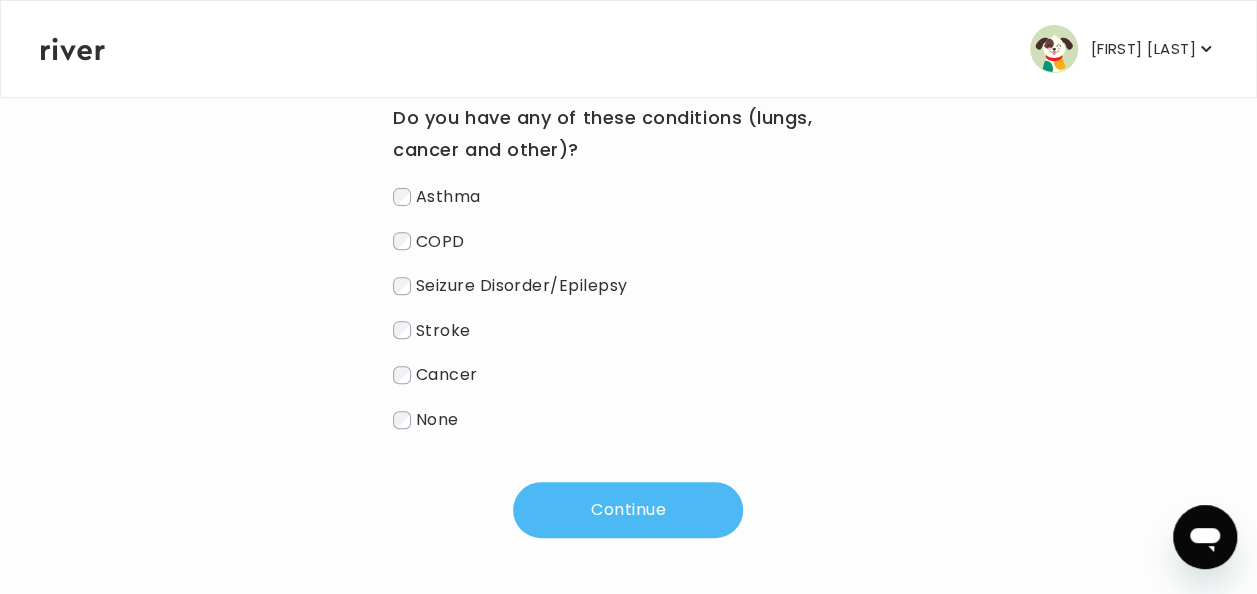 click on "Continue" at bounding box center (628, 510) 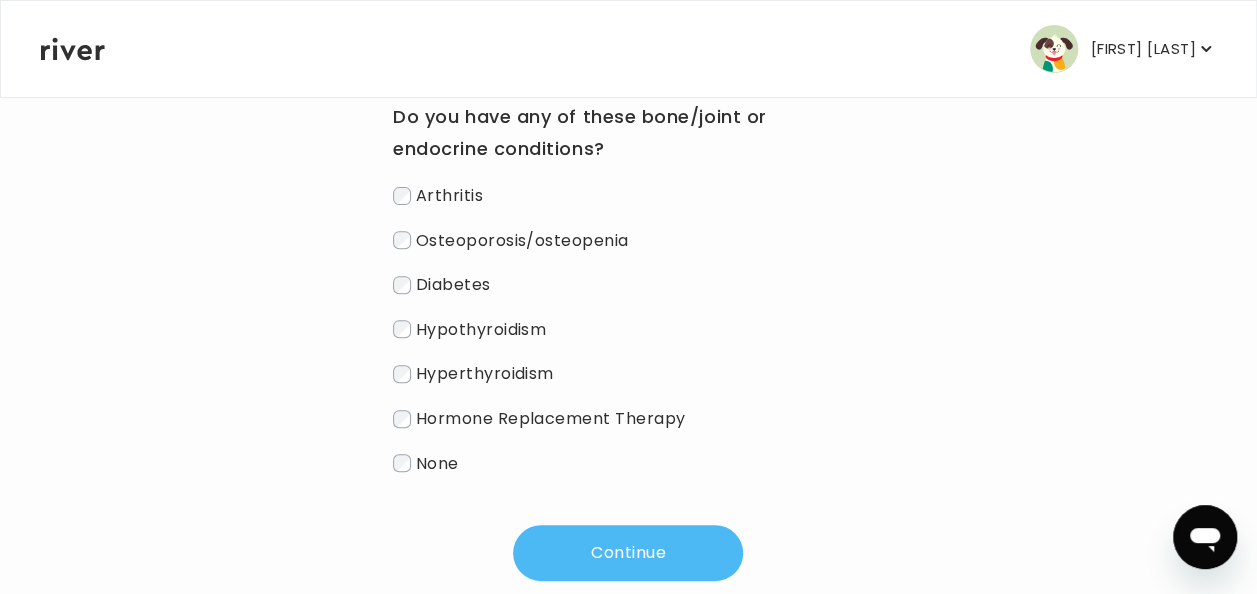 click on "Continue" at bounding box center (628, 553) 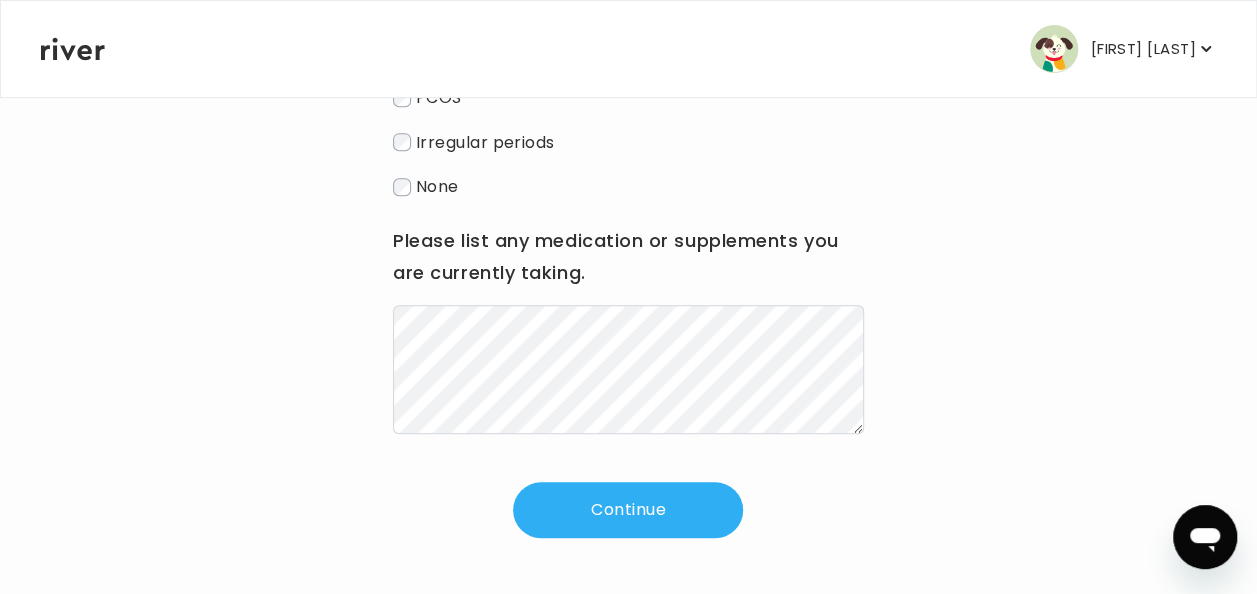 scroll, scrollTop: 451, scrollLeft: 0, axis: vertical 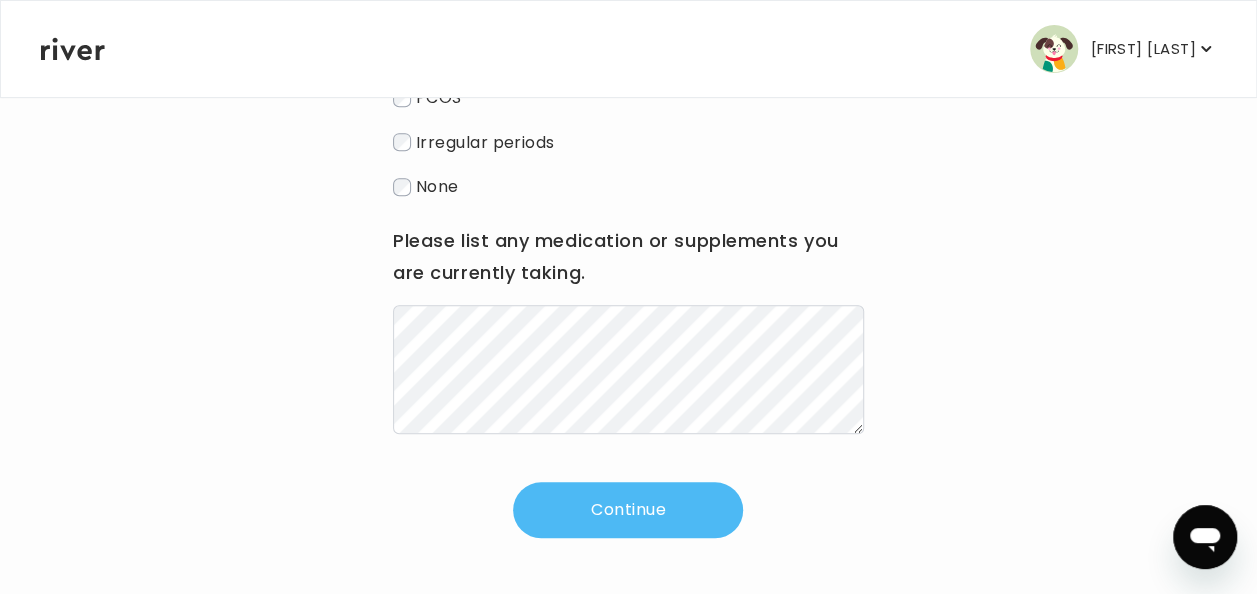 click on "Continue" at bounding box center [628, 510] 